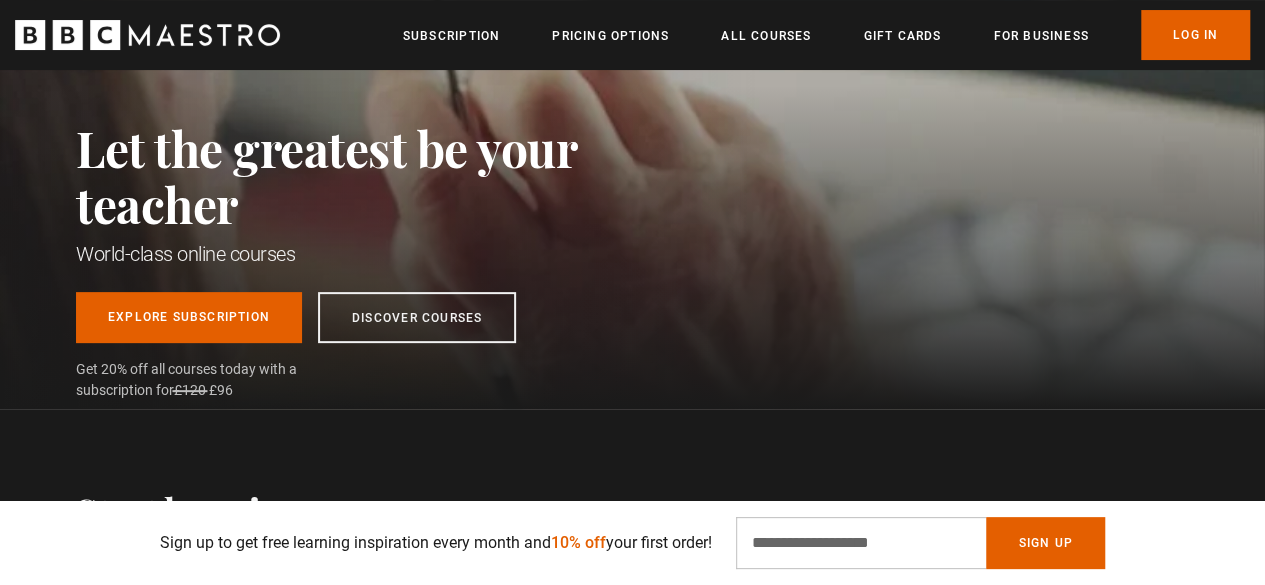scroll, scrollTop: 200, scrollLeft: 0, axis: vertical 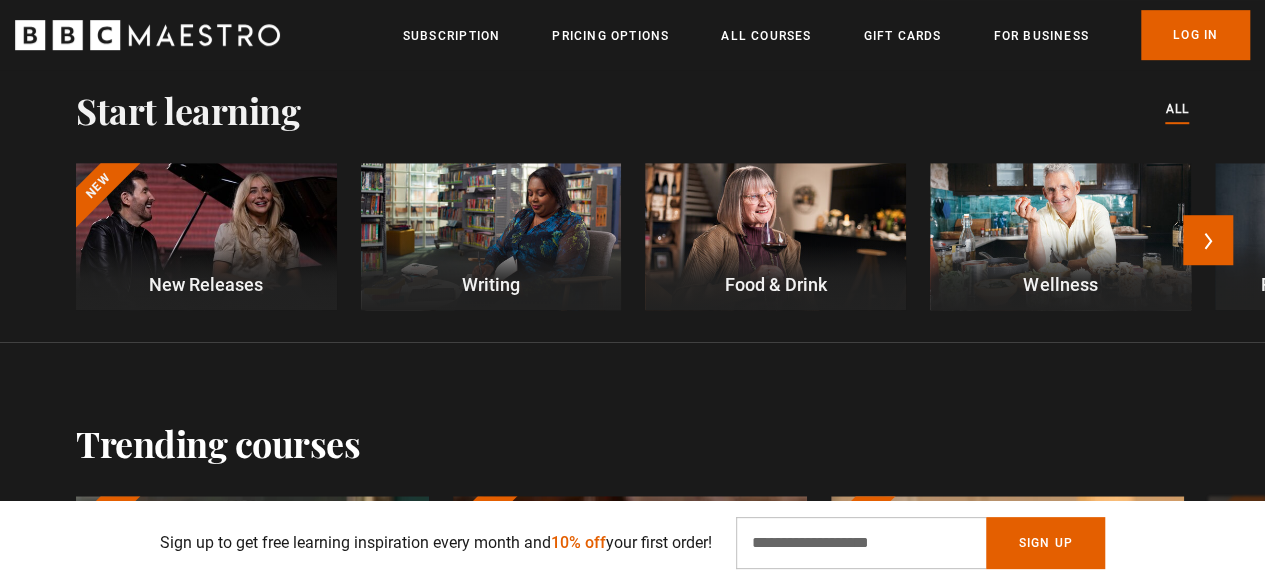 click at bounding box center [491, 236] 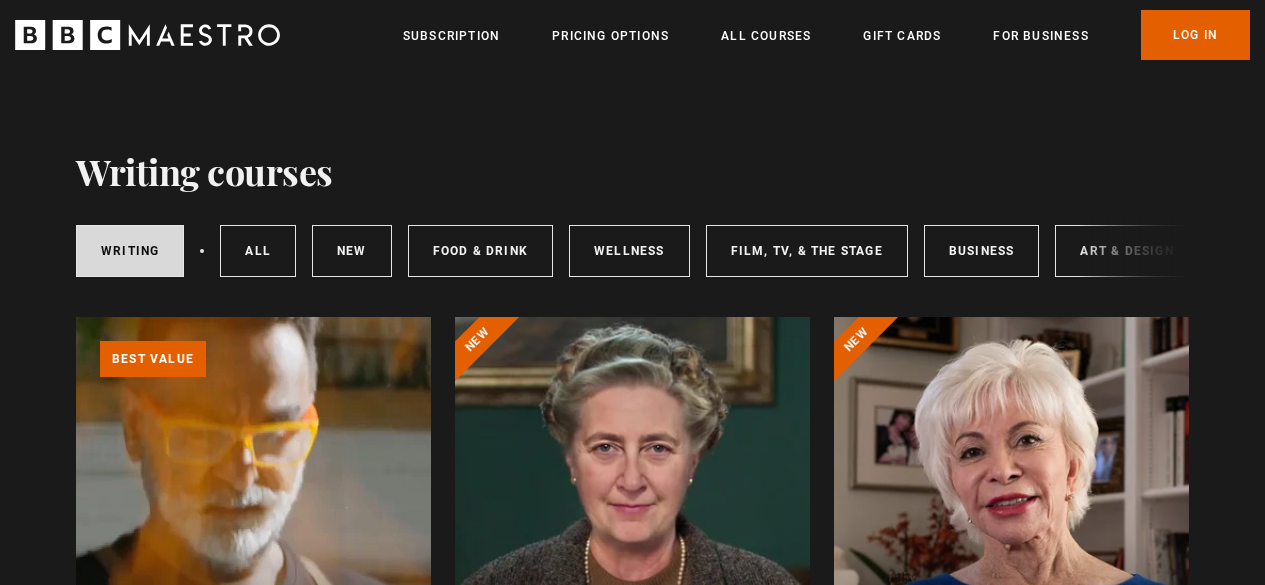 scroll, scrollTop: 40, scrollLeft: 0, axis: vertical 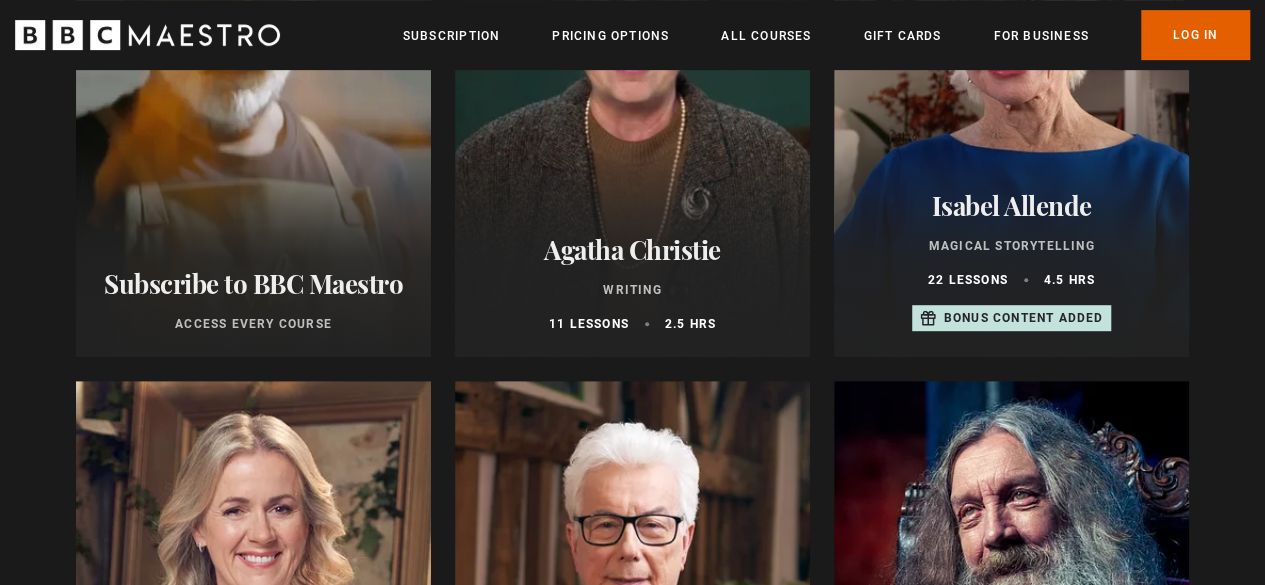 click on "Bonus content added" at bounding box center (1024, 318) 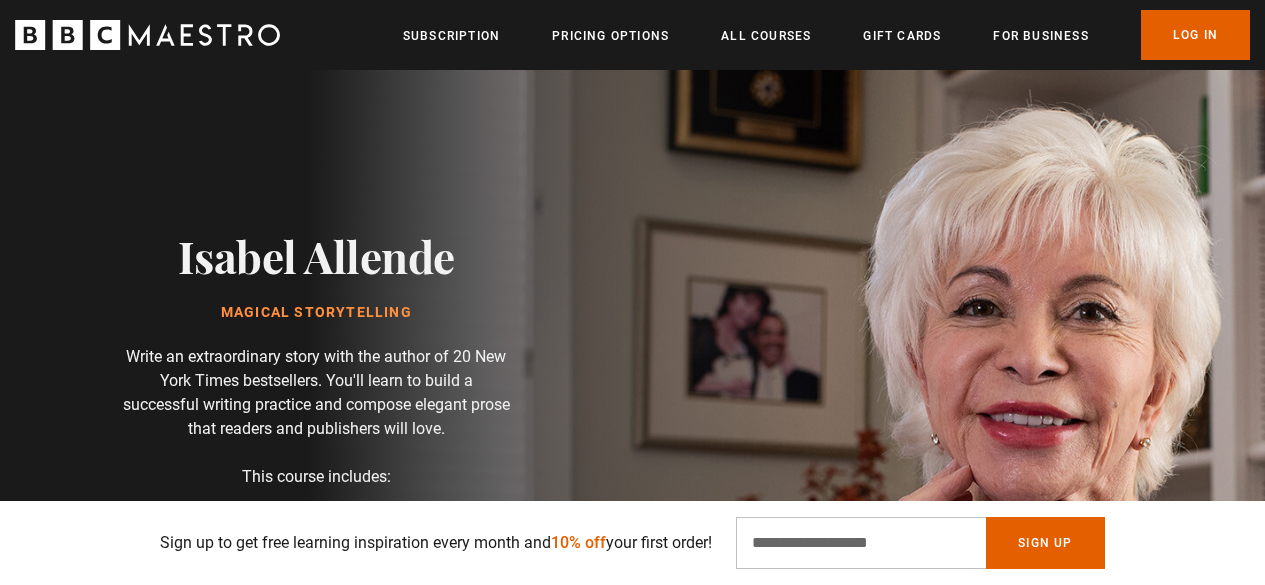 scroll, scrollTop: 40, scrollLeft: 0, axis: vertical 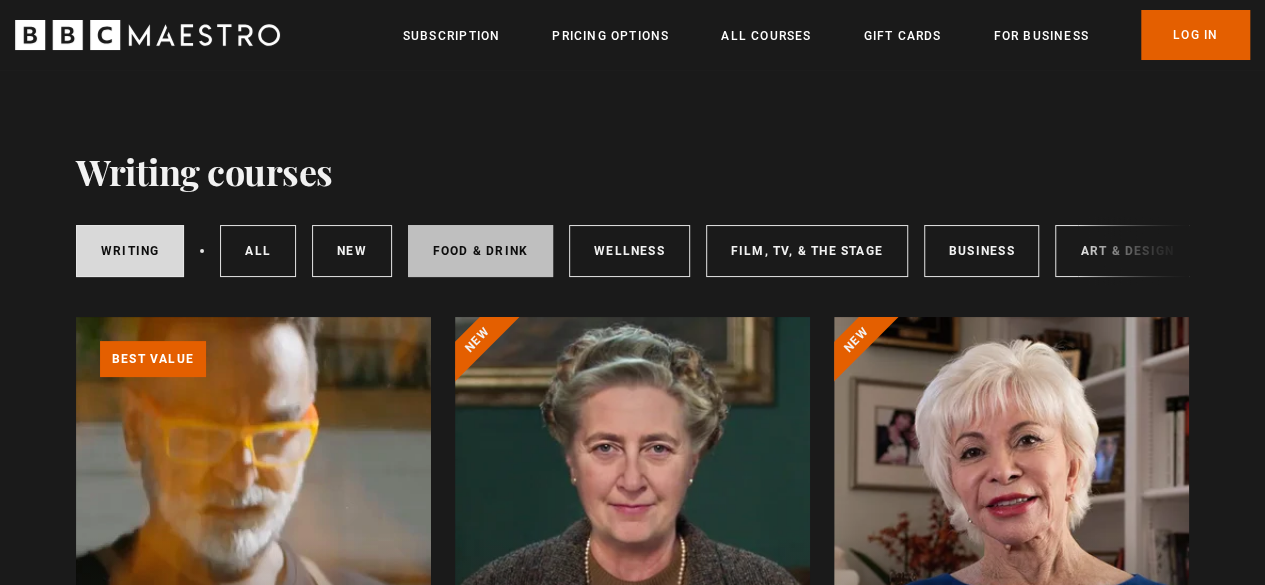 click on "Food & Drink" at bounding box center (480, 251) 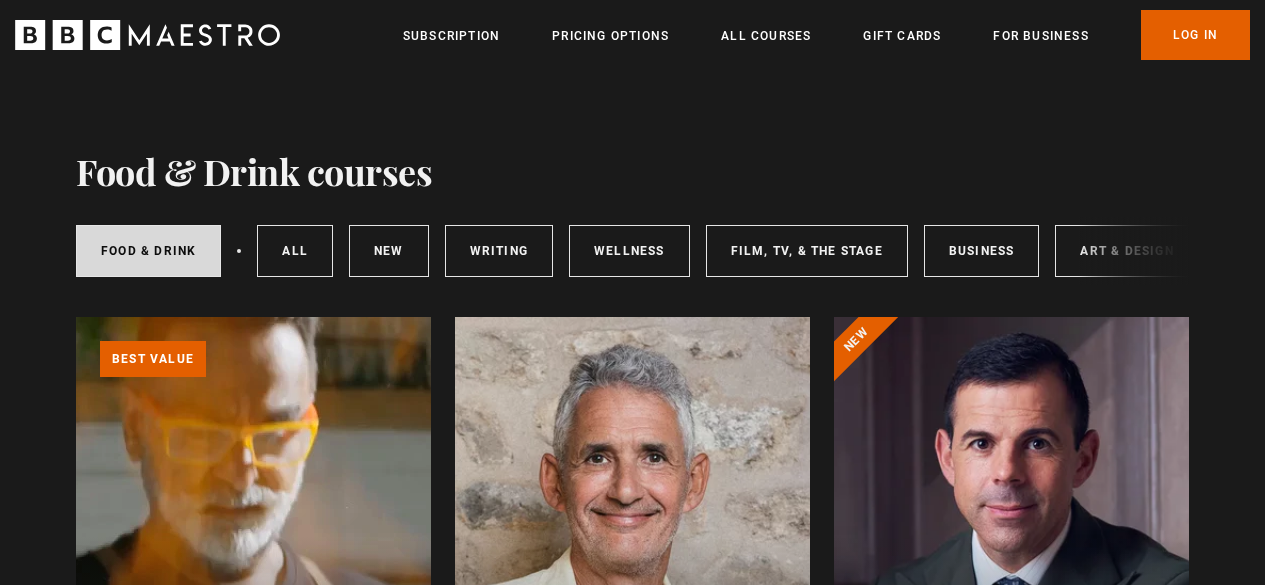 scroll, scrollTop: 0, scrollLeft: 0, axis: both 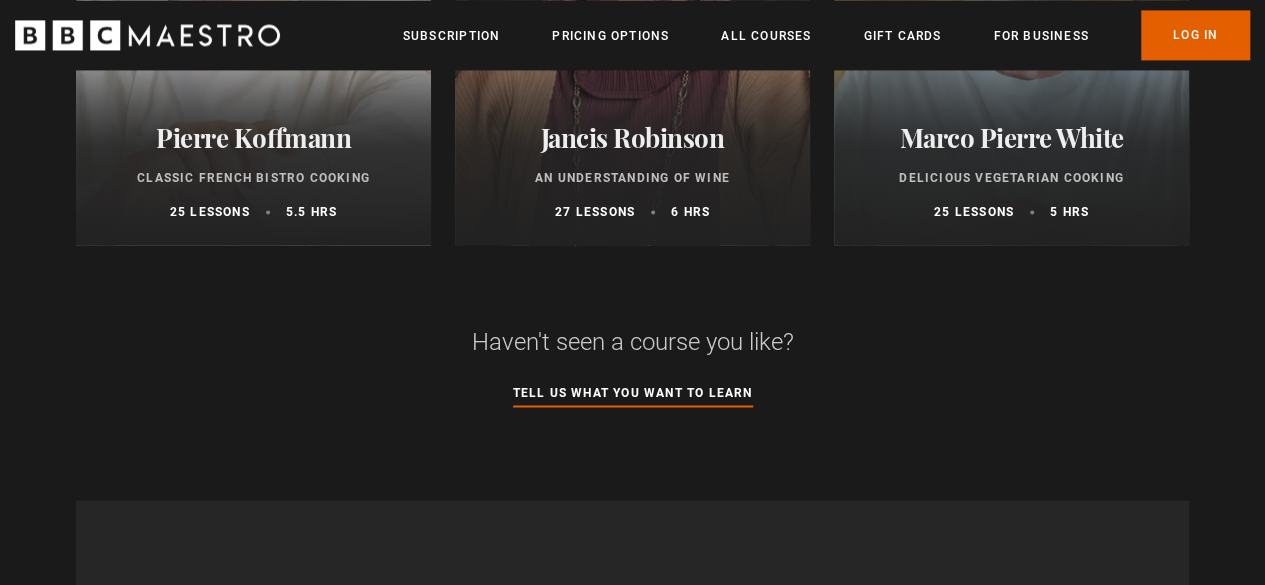 click on "Pierre Koffmann" at bounding box center (253, 137) 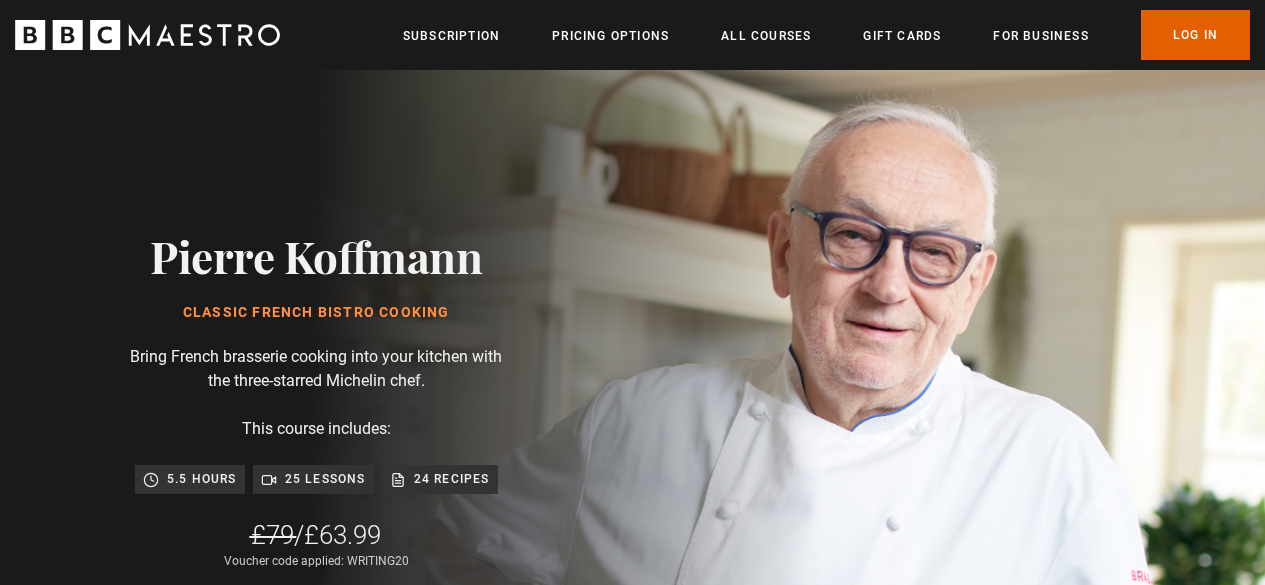 scroll, scrollTop: 0, scrollLeft: 0, axis: both 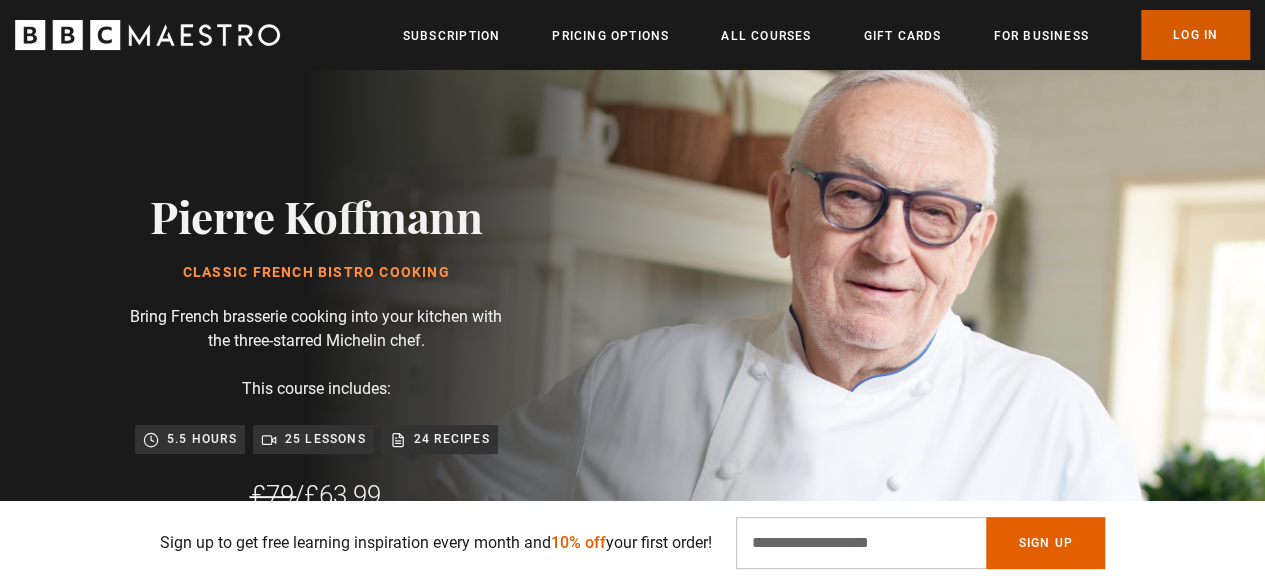 click on "Log In" at bounding box center [1195, 35] 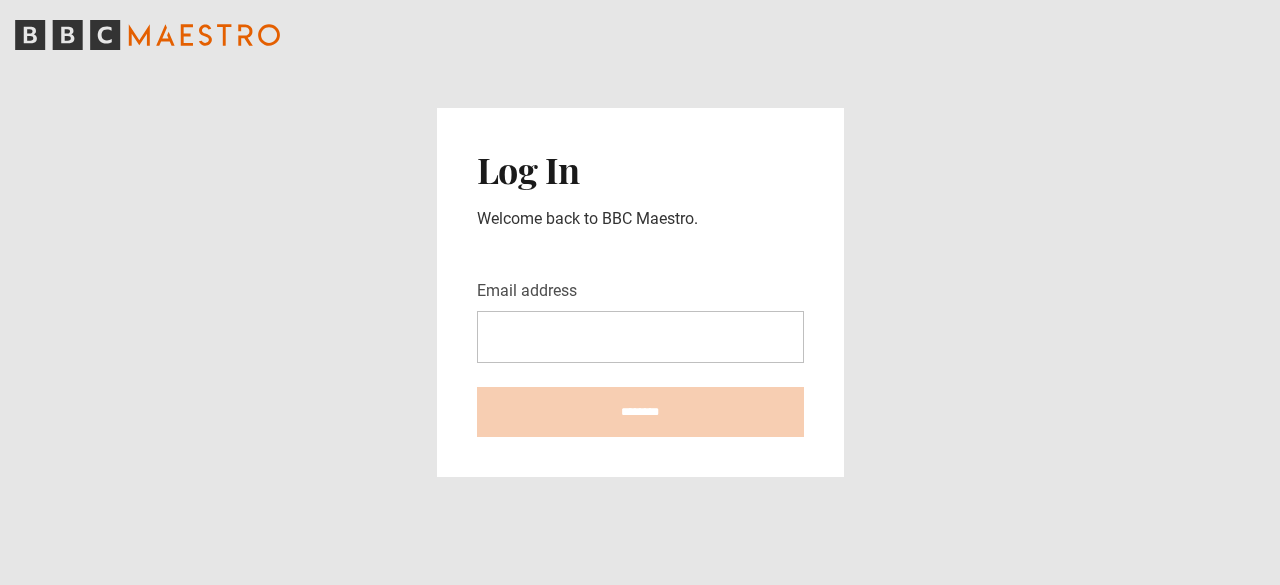scroll, scrollTop: 0, scrollLeft: 0, axis: both 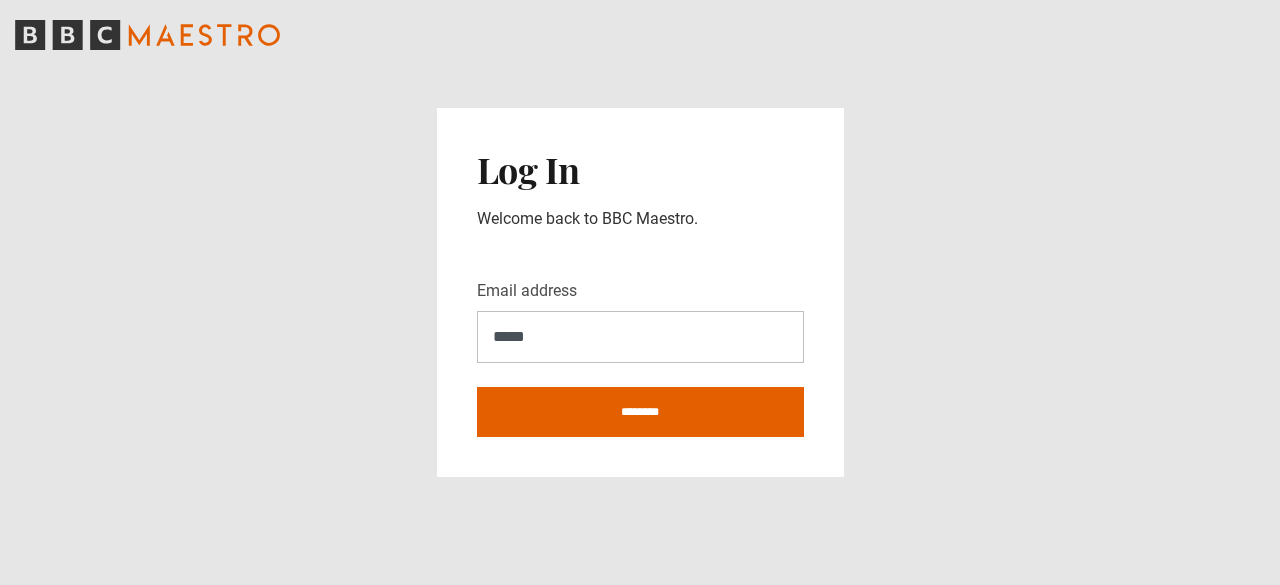 type on "**********" 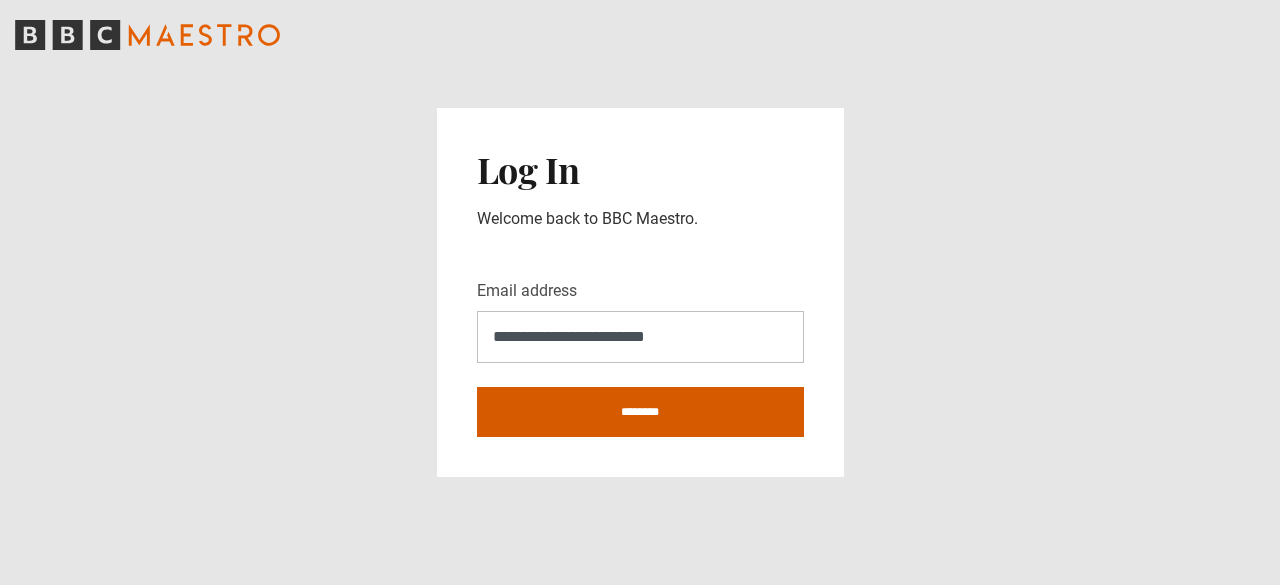 click on "********" at bounding box center (640, 412) 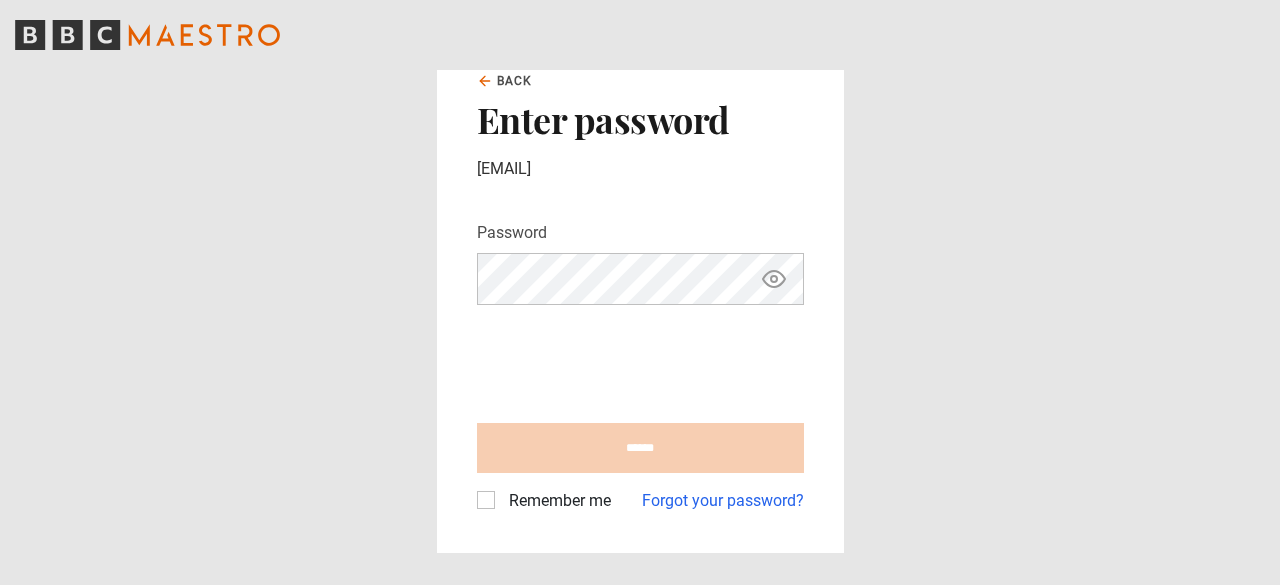 scroll, scrollTop: 0, scrollLeft: 0, axis: both 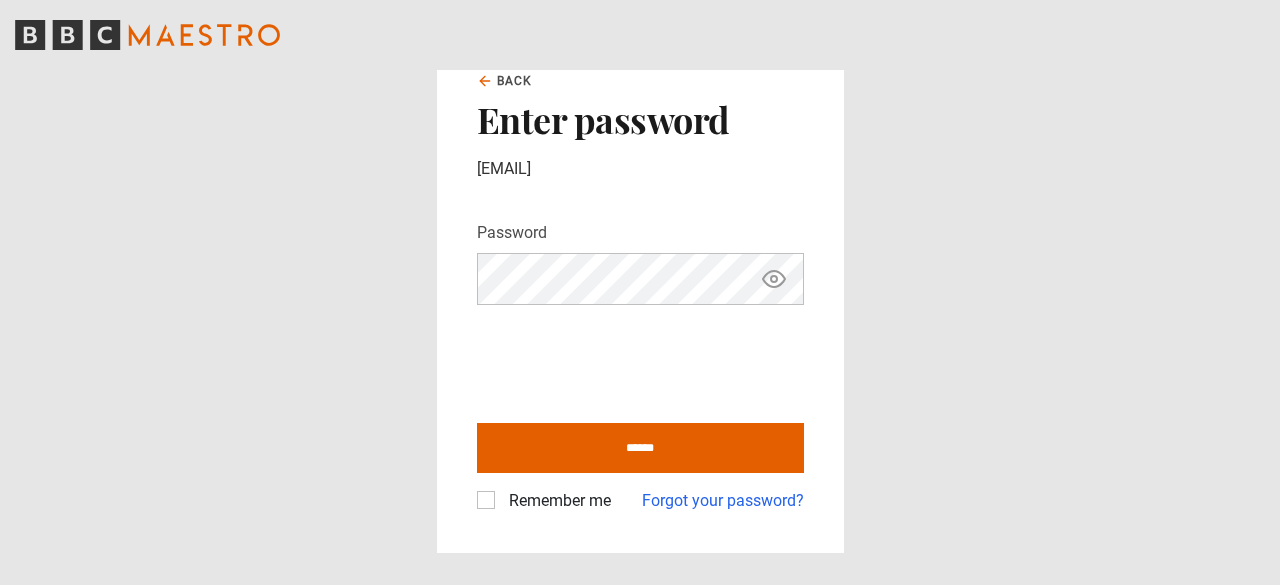 click on "******" at bounding box center [640, 448] 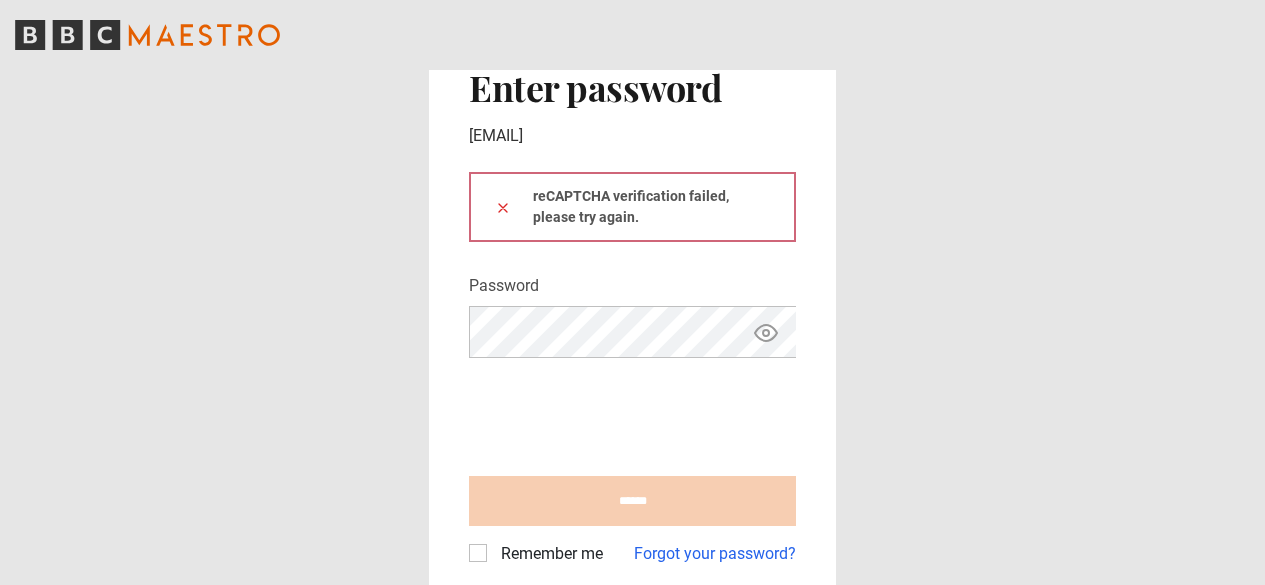 scroll, scrollTop: 0, scrollLeft: 0, axis: both 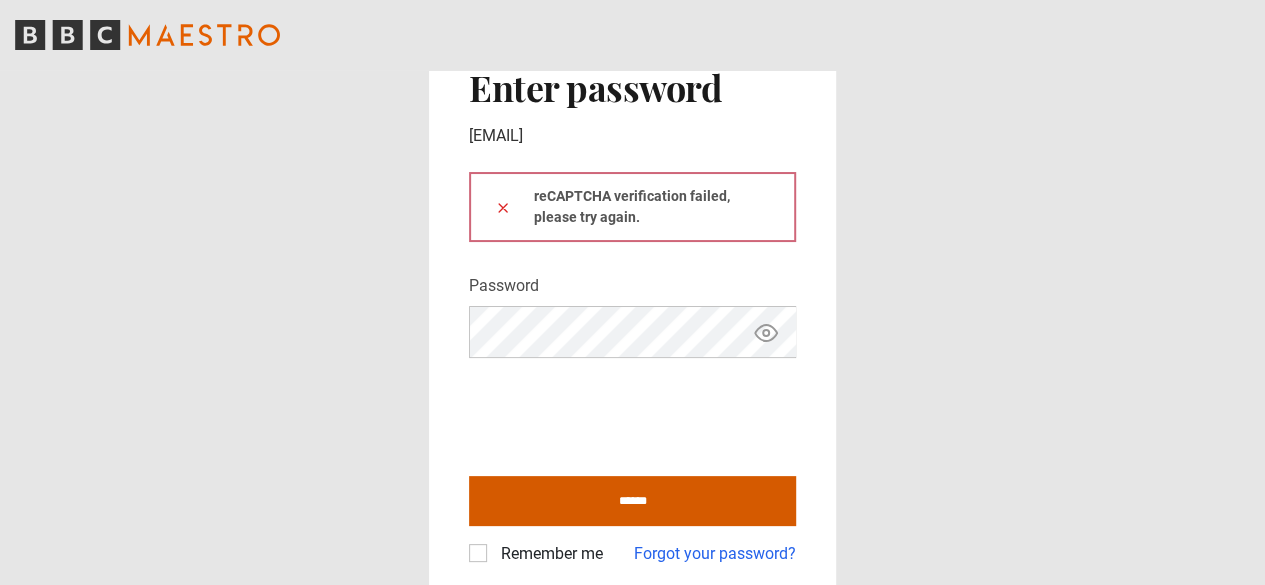 click on "******" at bounding box center (632, 501) 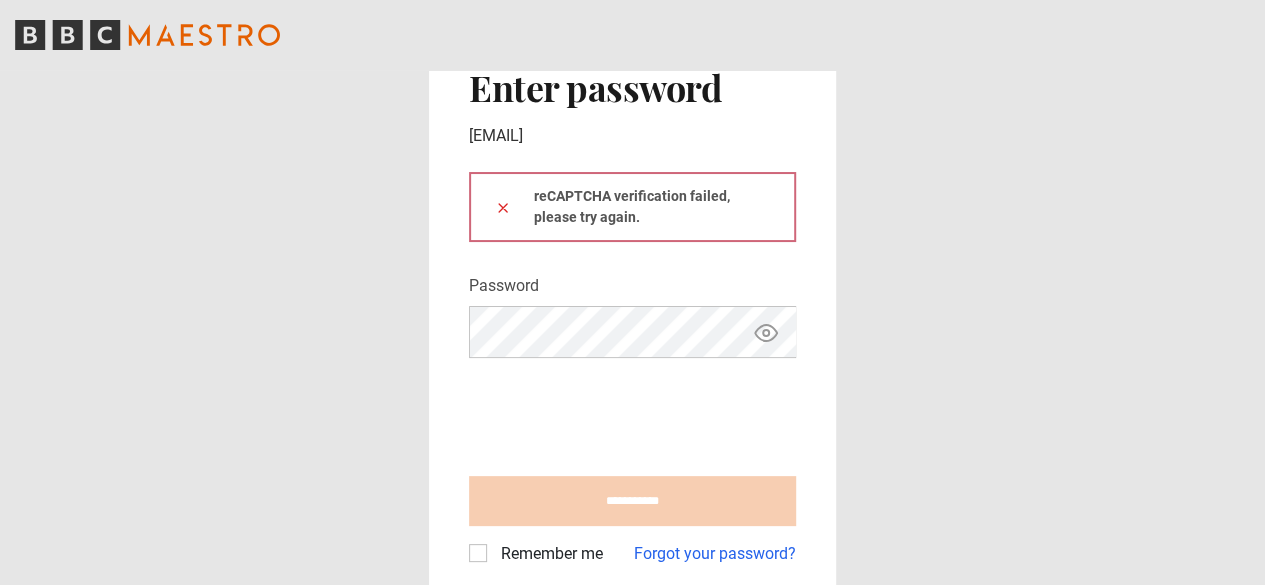 type on "**********" 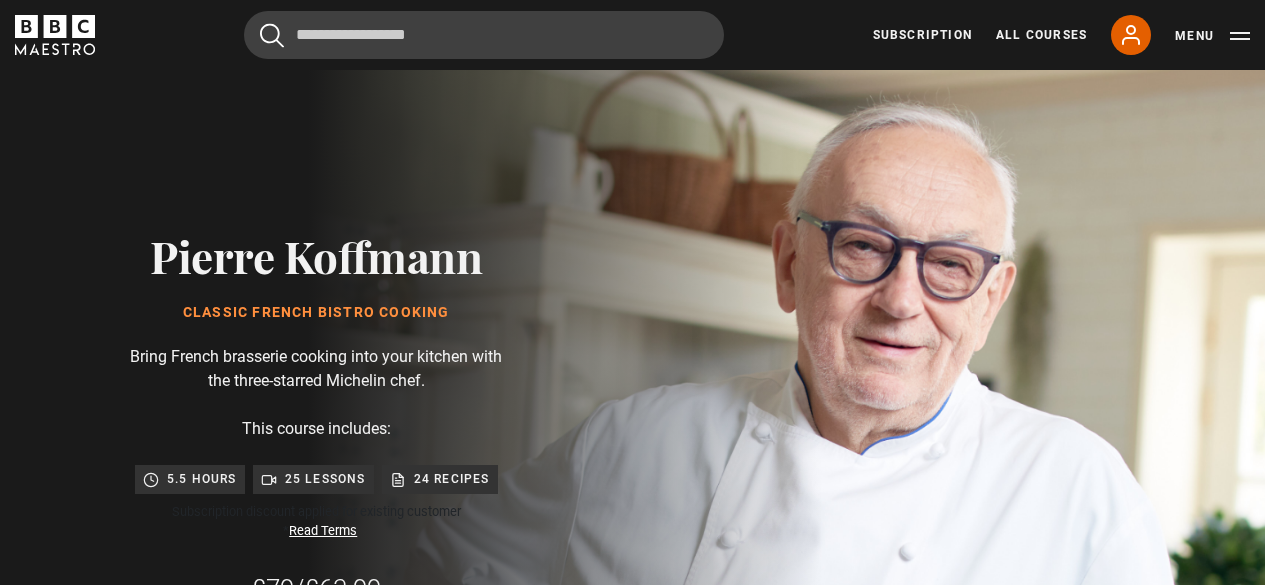 scroll, scrollTop: 0, scrollLeft: 0, axis: both 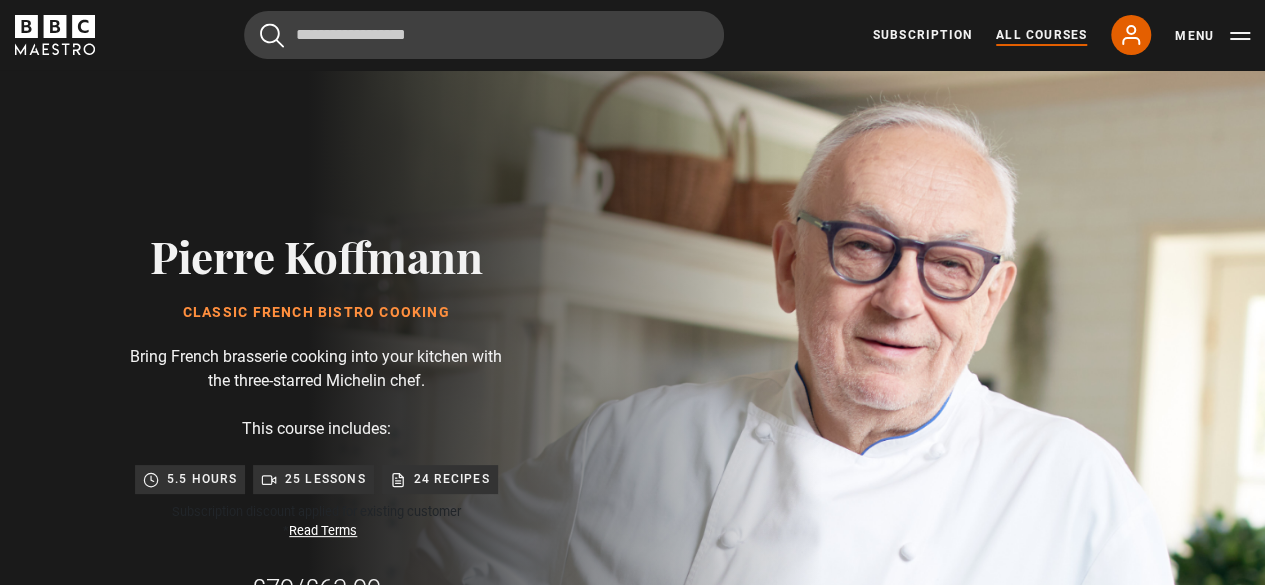 click on "All Courses" at bounding box center (1041, 35) 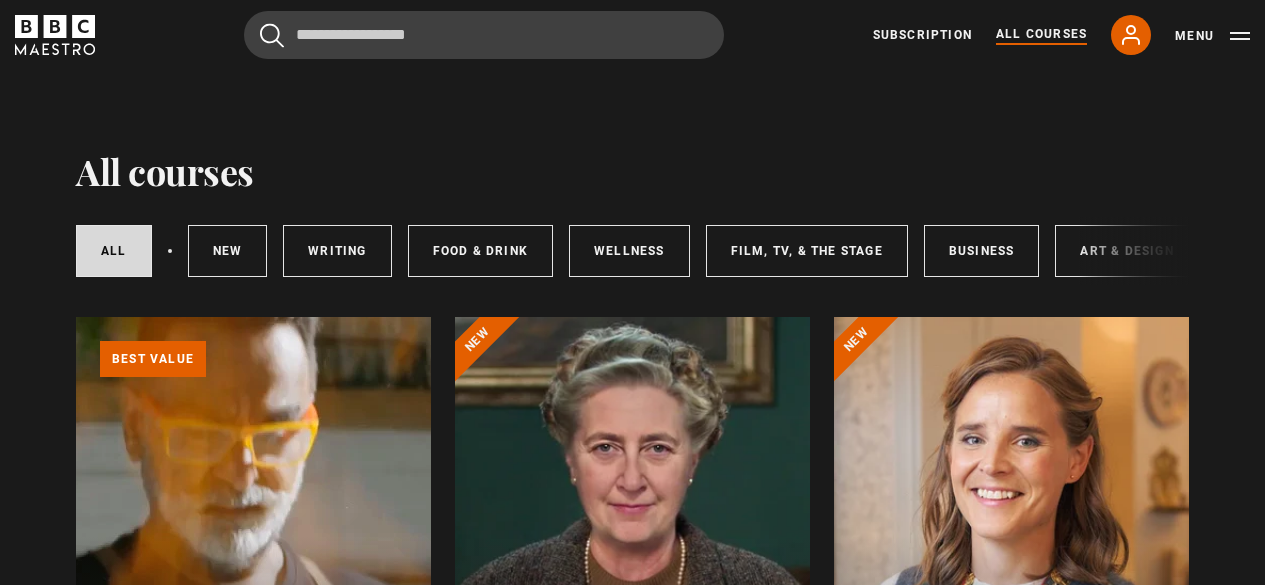 scroll, scrollTop: 0, scrollLeft: 0, axis: both 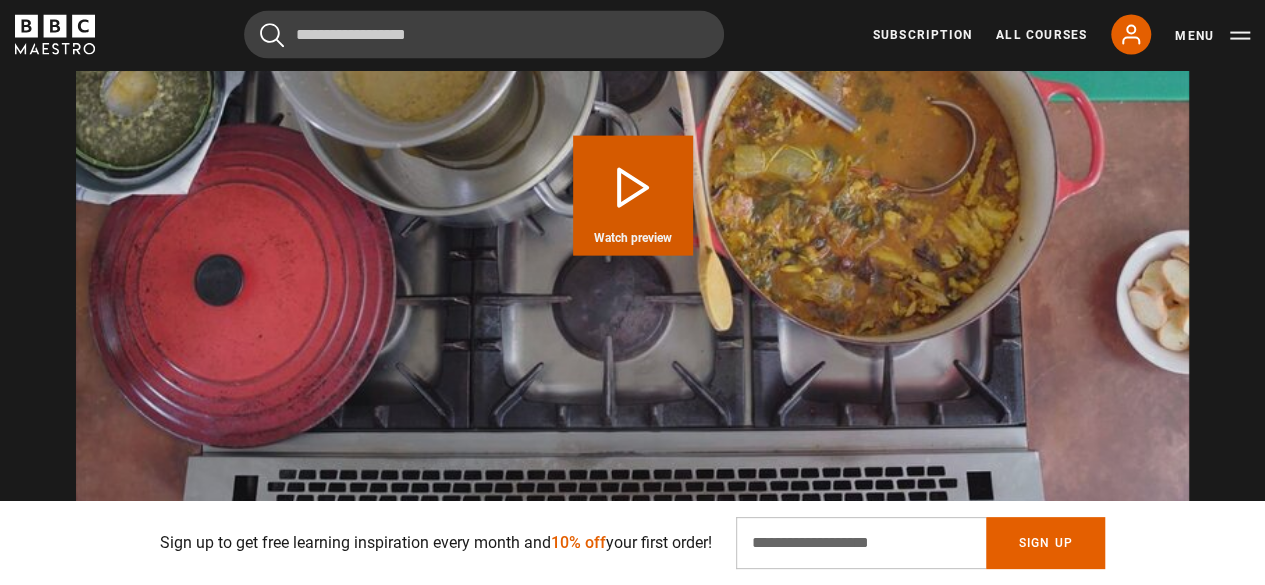 click on "[FIRST] [LAST] came to the [COUNTRY] from [COUNTRY] as a young man in the early 1970s. In 1977 he opened his [CITY] restaurant, La Tante Claire, and was awarded the maximum three Michelin stars.  La Tante Claire became the hub of British gastronomy and [FIRST], its greatest teacher. The number of top chefs who have trained under [FIRST] [LAST] is truly astonishing – Gordon Ramsay, Marco Pierre White, Marcus Wareing, Bruno Loubet, Tom Kitchin, Tom Aikens, Jason Atherton, to name but a few.  [FIRST]’s protégés have now amassed more than 20 Michelin stars between them.  Who knows where his course will take you…" at bounding box center [633, 196] 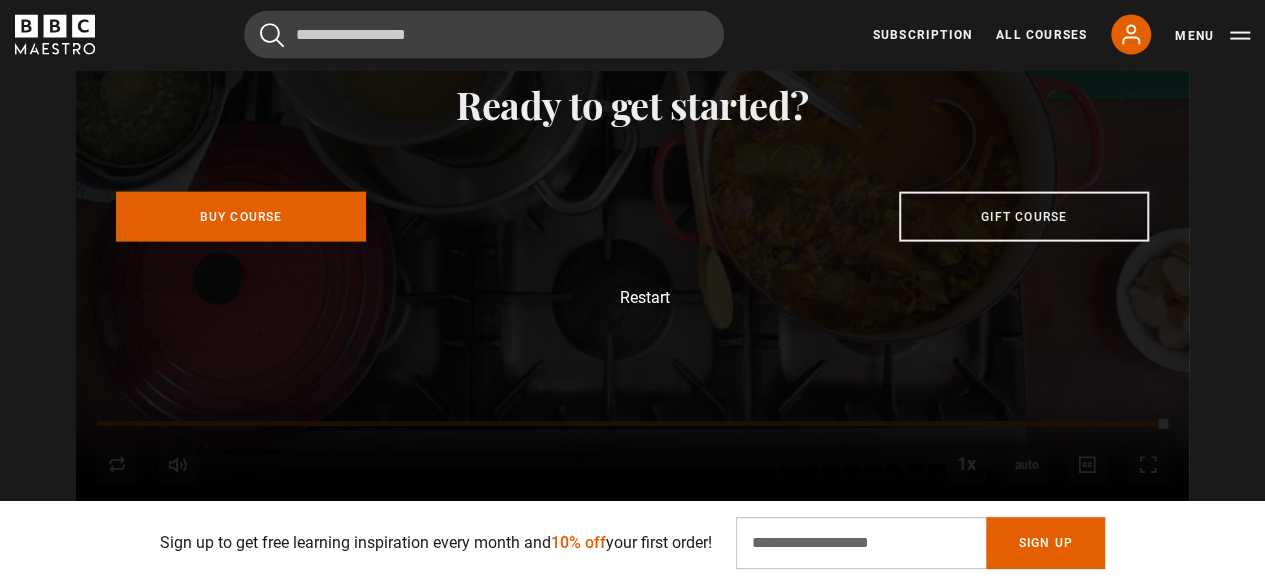 scroll, scrollTop: 0, scrollLeft: 4322, axis: horizontal 